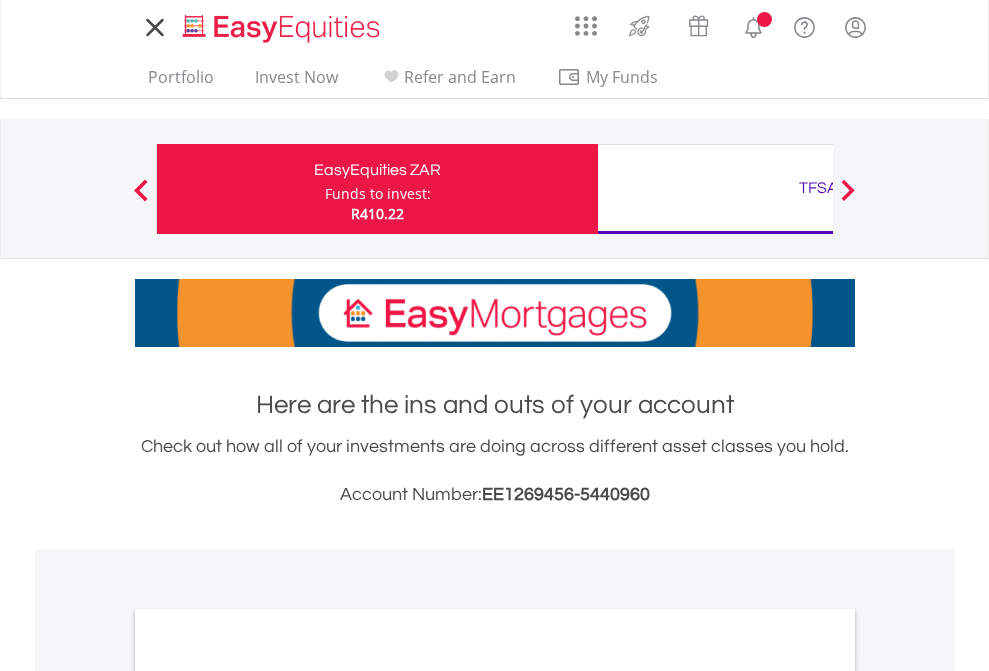 scroll, scrollTop: 0, scrollLeft: 0, axis: both 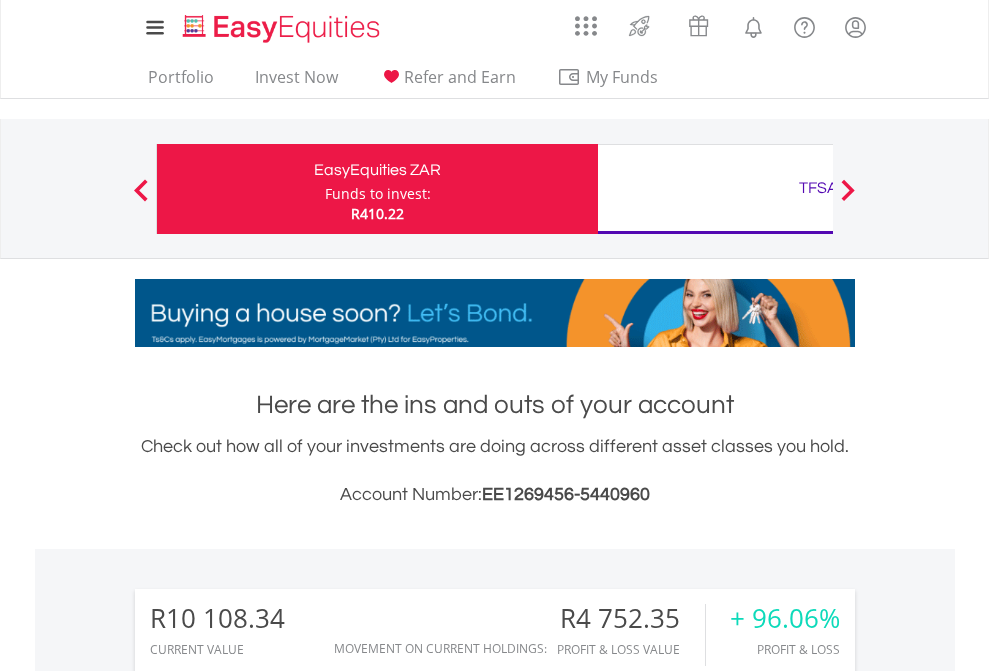 click on "Funds to invest:" at bounding box center [378, 194] 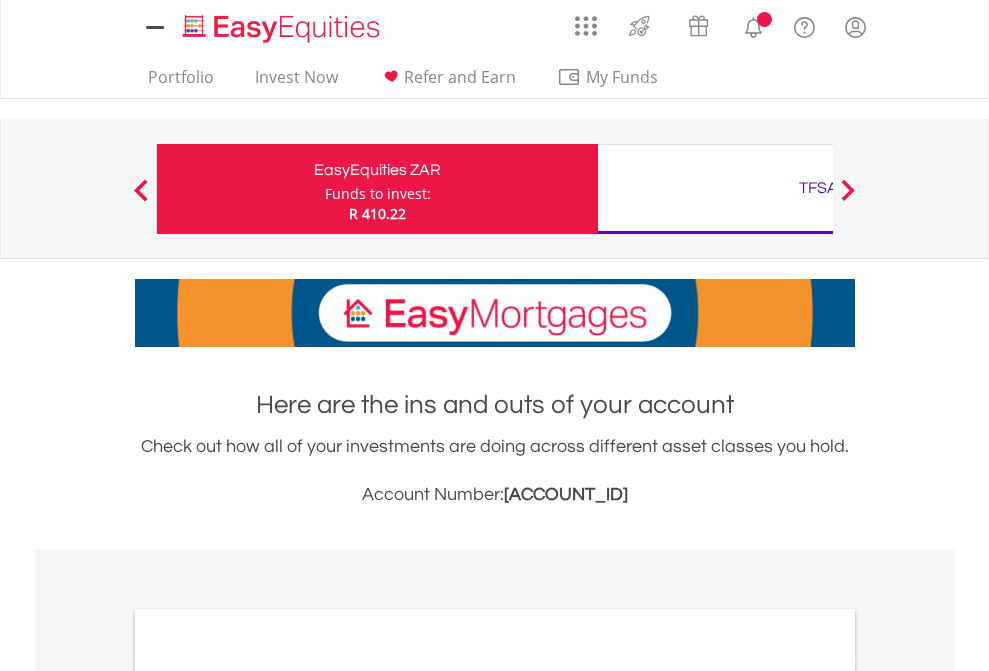 scroll, scrollTop: 0, scrollLeft: 0, axis: both 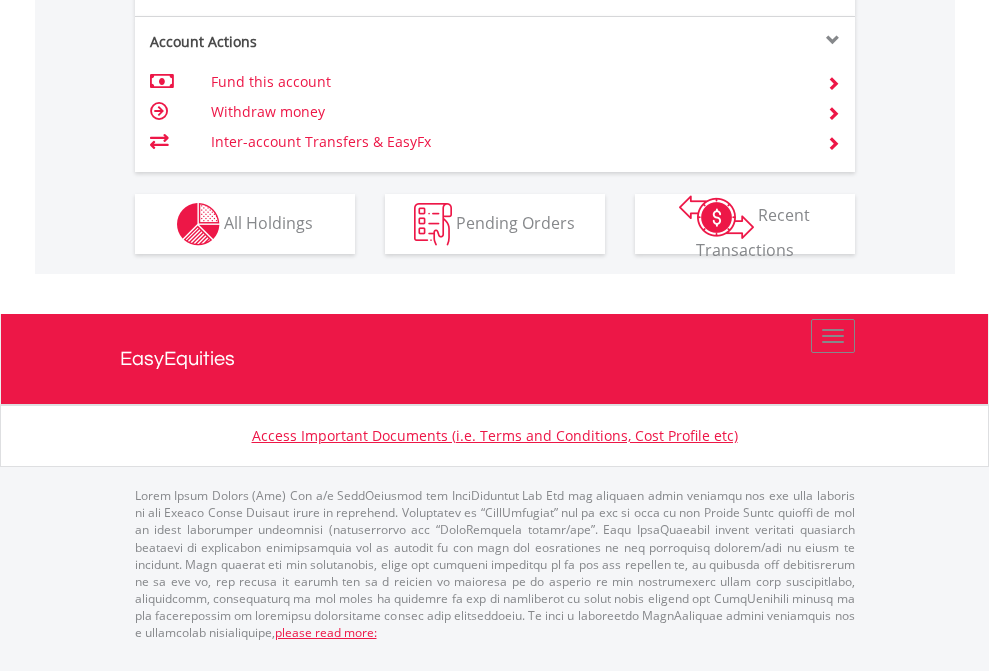 click on "Investment types" at bounding box center (706, -337) 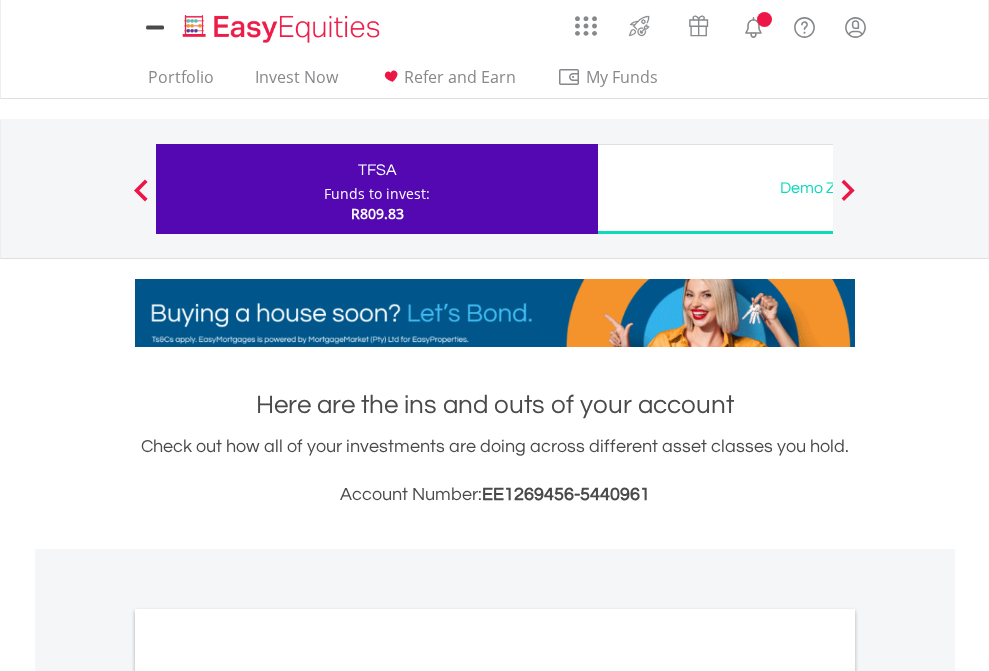 scroll, scrollTop: 0, scrollLeft: 0, axis: both 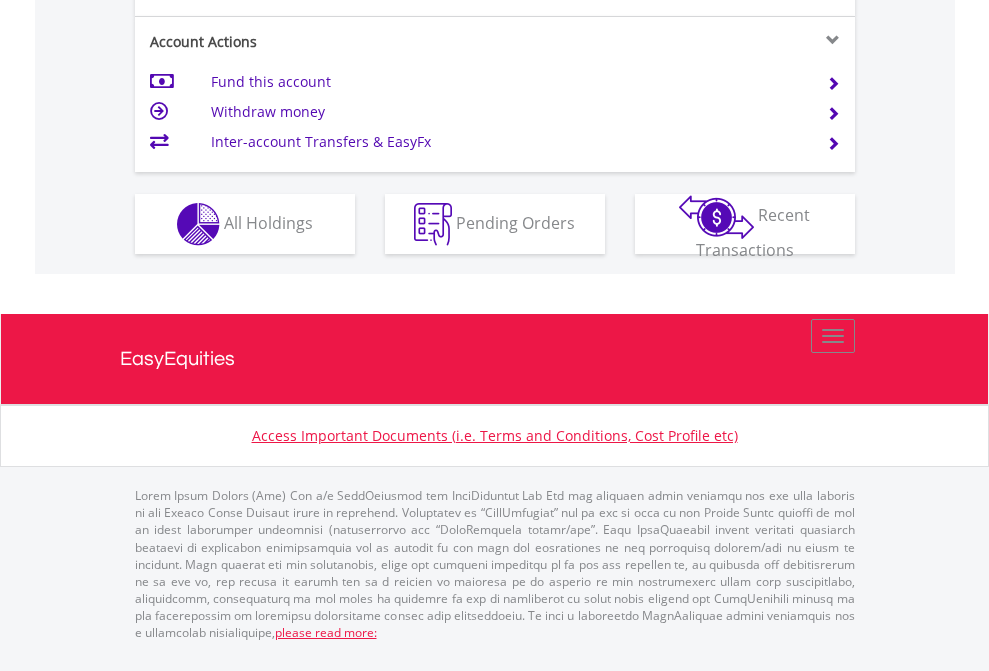 click on "Investment types" at bounding box center [706, -337] 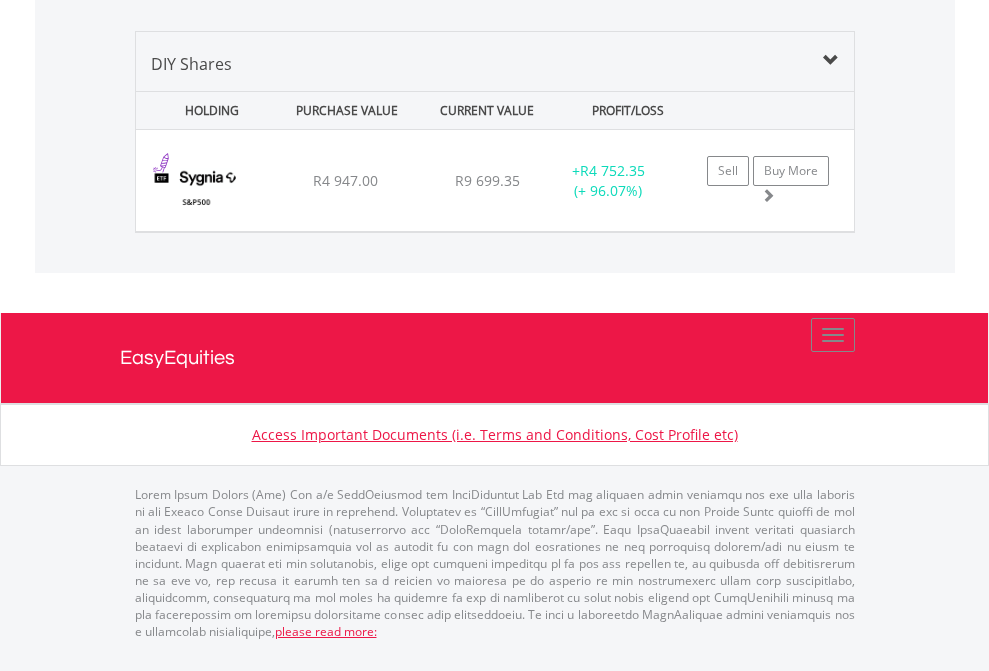 click on "TFSA" at bounding box center (818, -1419) 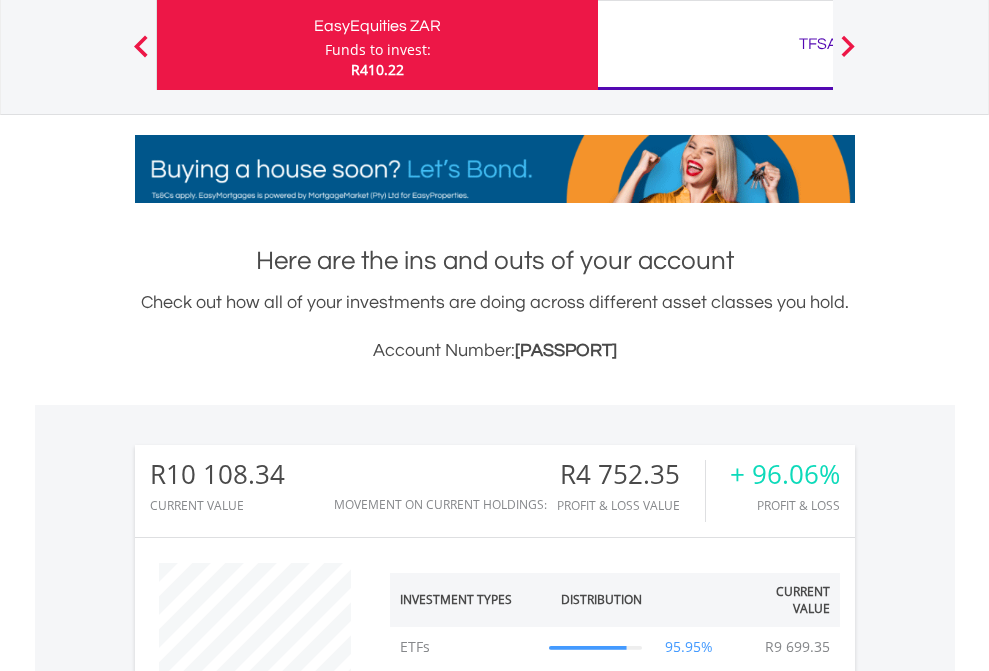 scroll, scrollTop: 999808, scrollLeft: 999687, axis: both 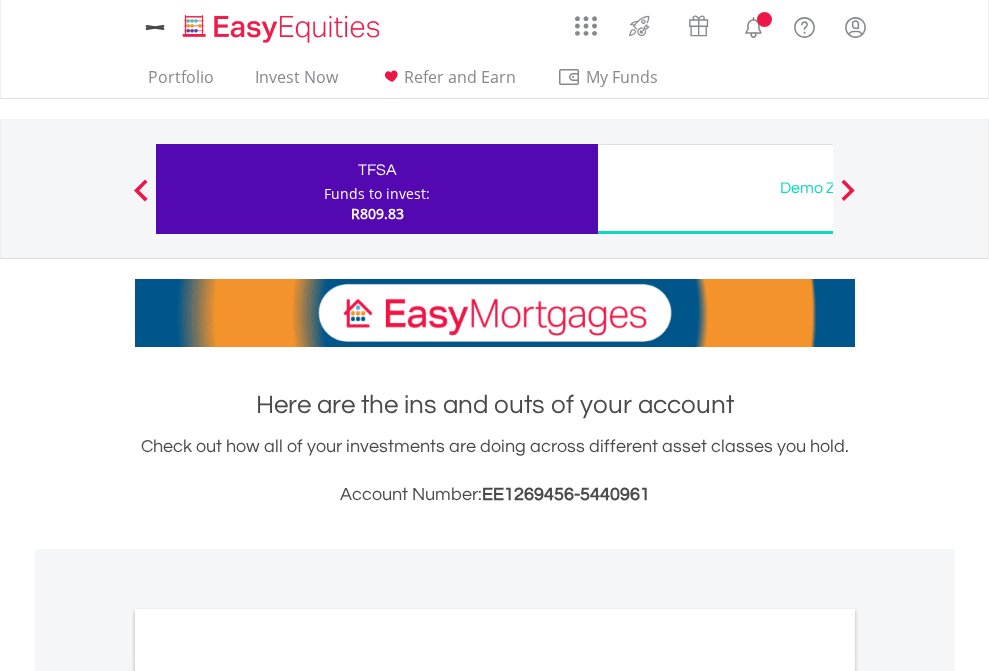 click on "All Holdings" at bounding box center (268, 1096) 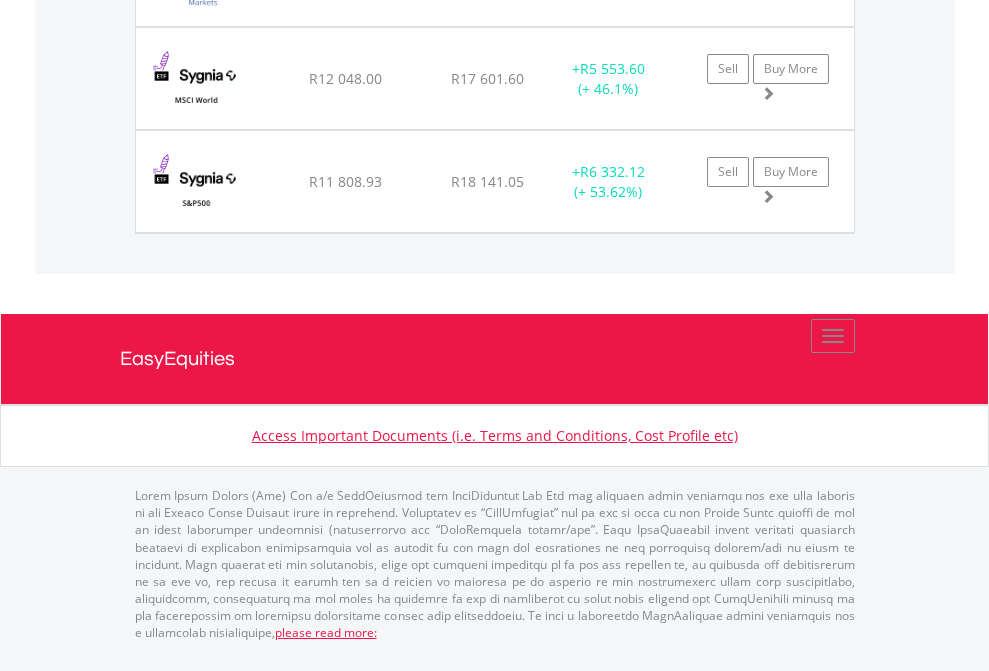 scroll, scrollTop: 2305, scrollLeft: 0, axis: vertical 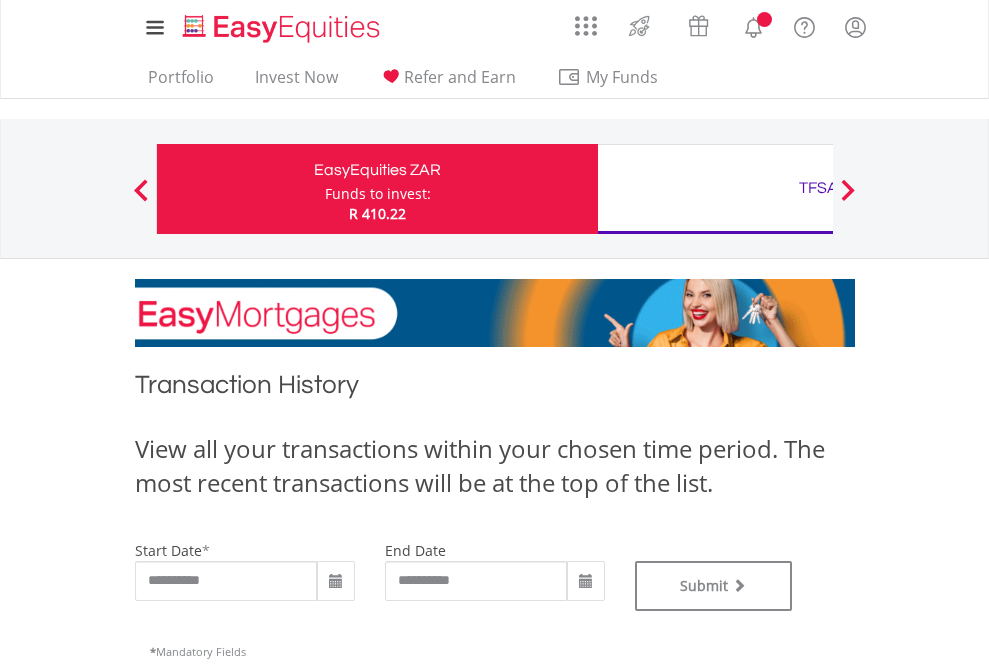 type on "**********" 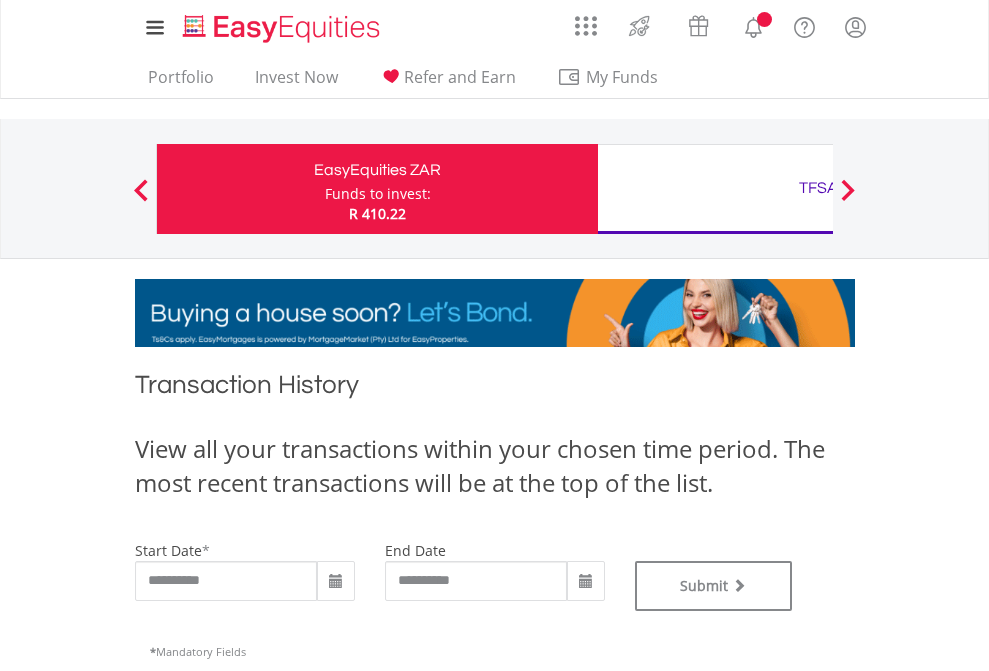 type on "**********" 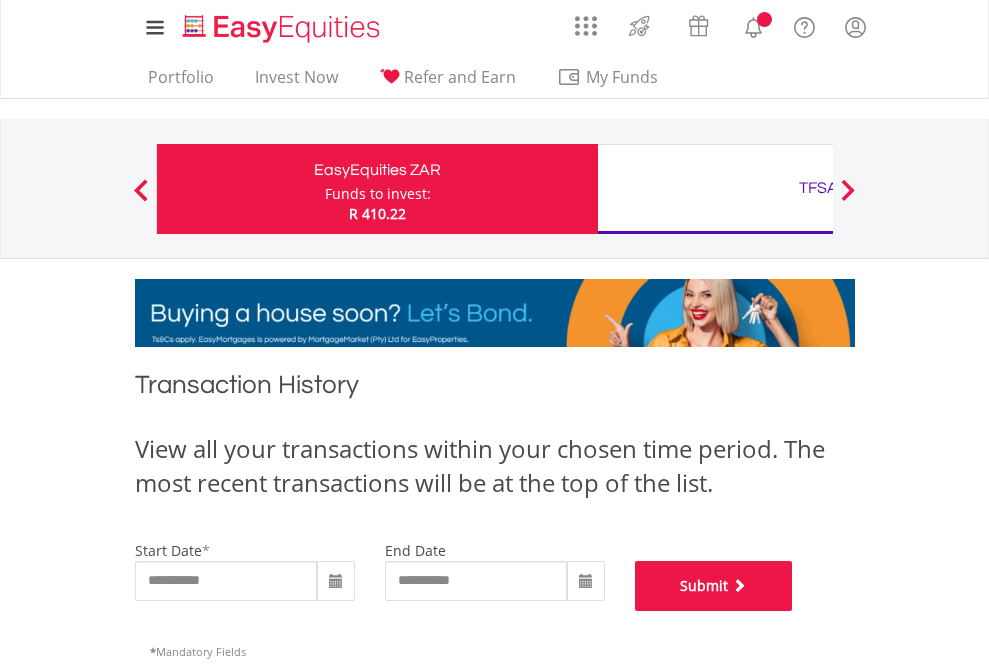 click on "Submit" at bounding box center [714, 586] 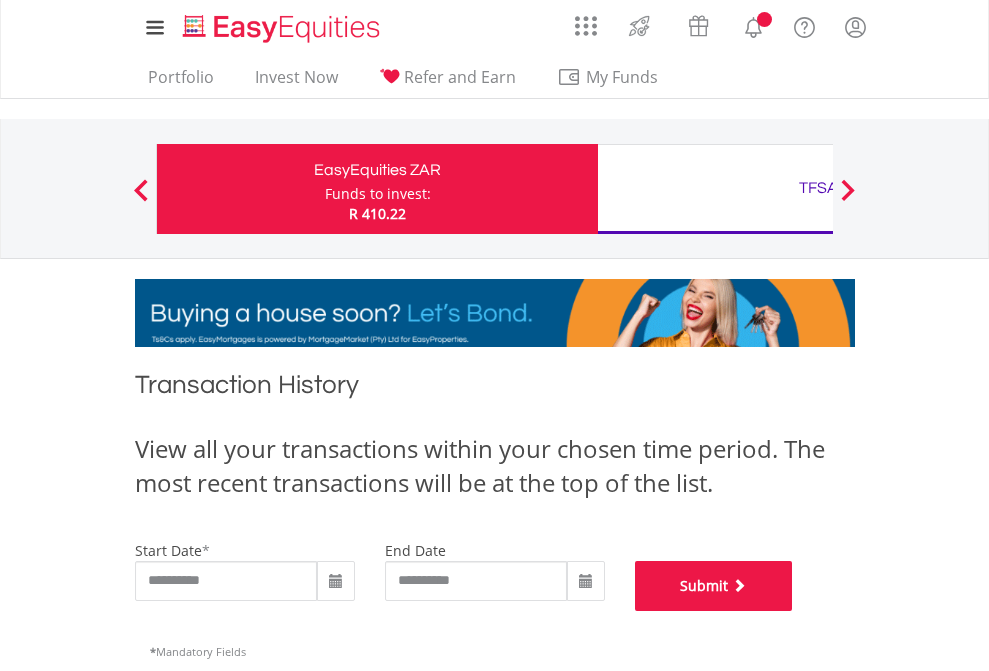 scroll, scrollTop: 811, scrollLeft: 0, axis: vertical 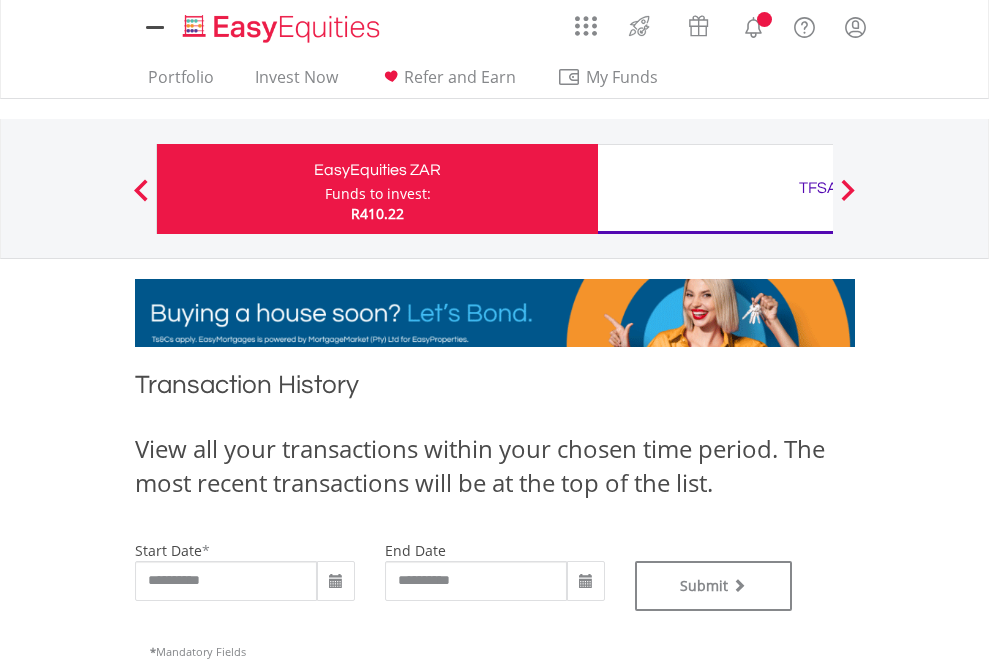 click on "TFSA" at bounding box center [818, 188] 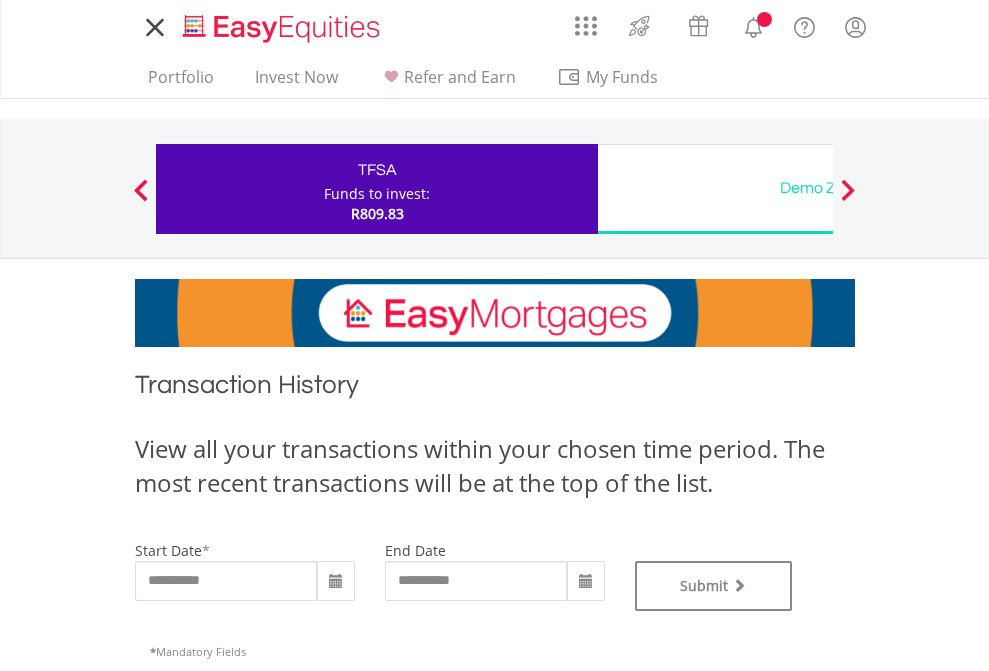 scroll, scrollTop: 0, scrollLeft: 0, axis: both 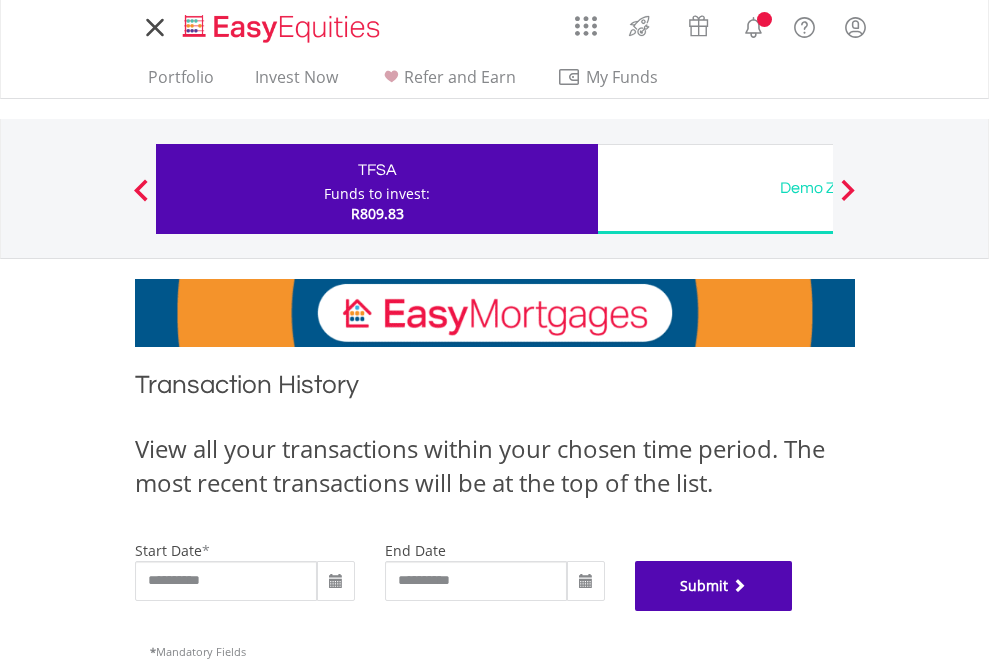 click on "Submit" at bounding box center [714, 586] 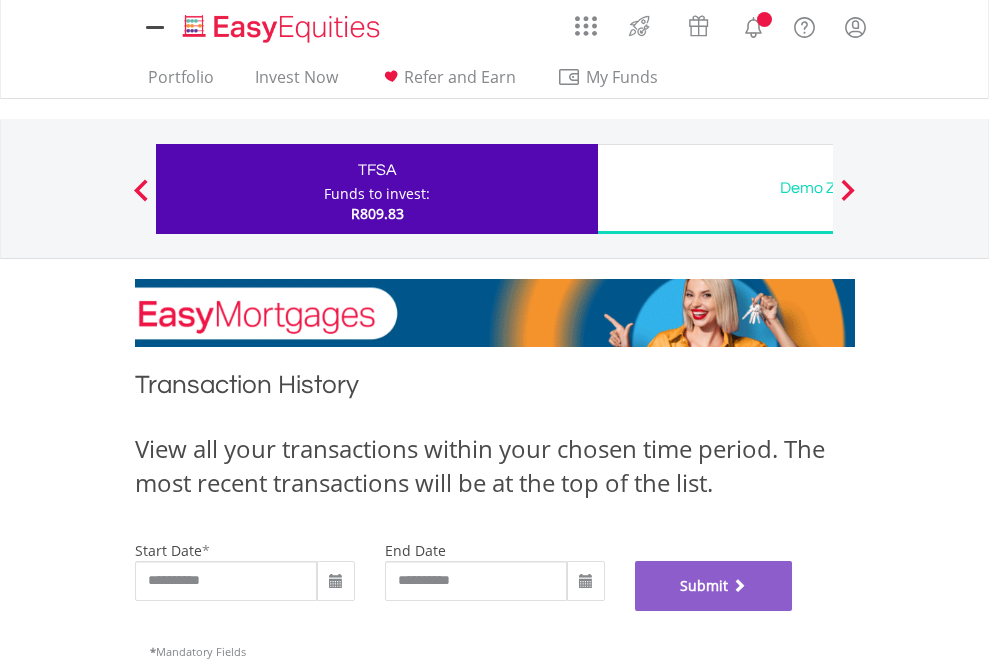 scroll, scrollTop: 811, scrollLeft: 0, axis: vertical 